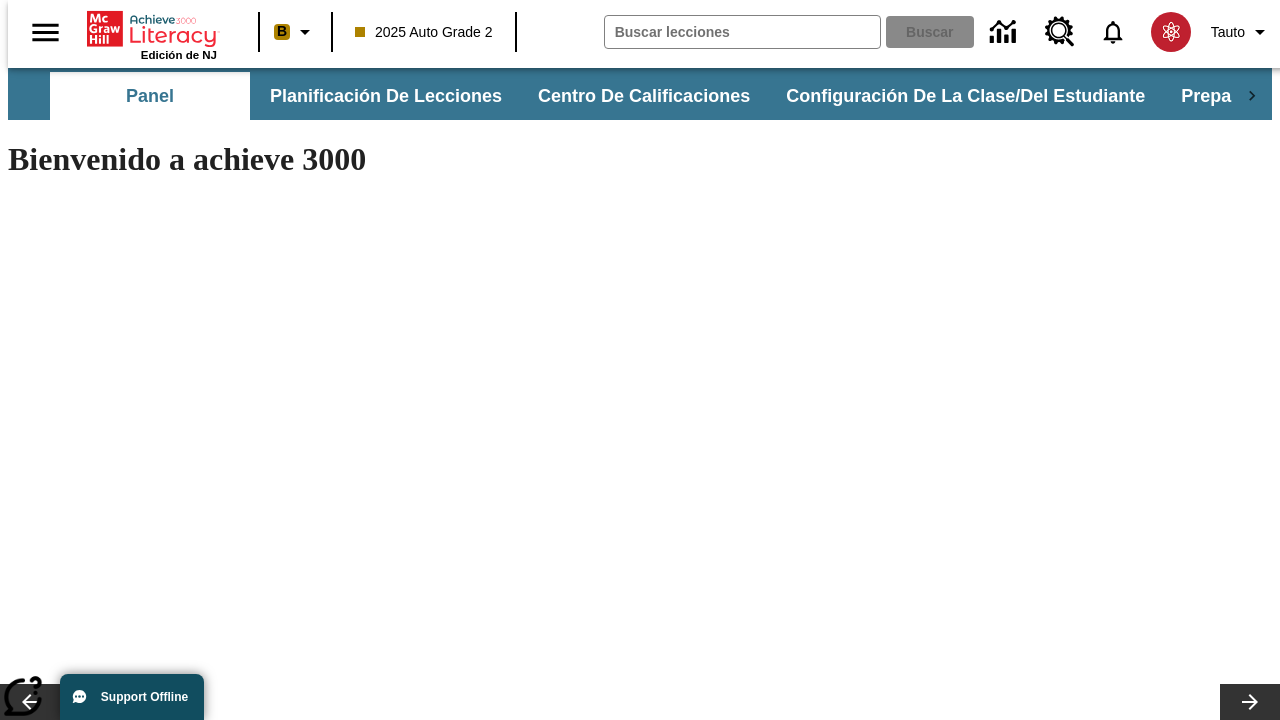 scroll, scrollTop: 0, scrollLeft: 0, axis: both 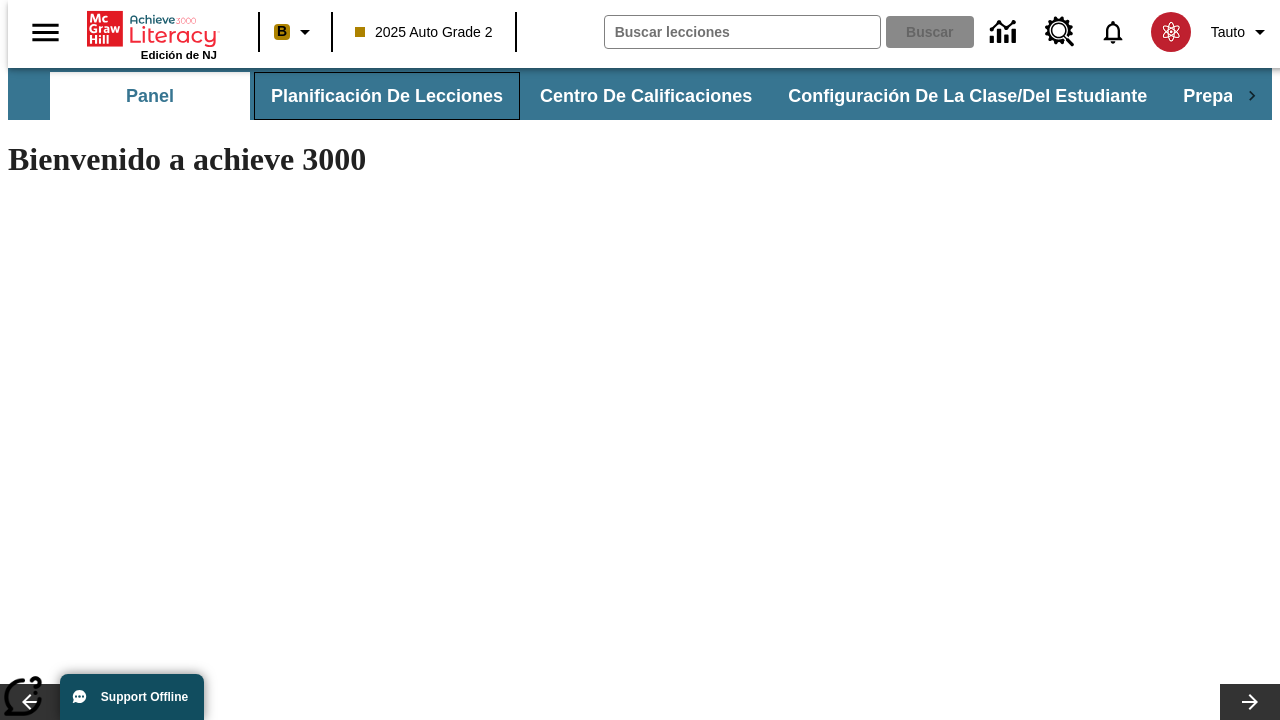 click on "Planificación de lecciones" at bounding box center [387, 96] 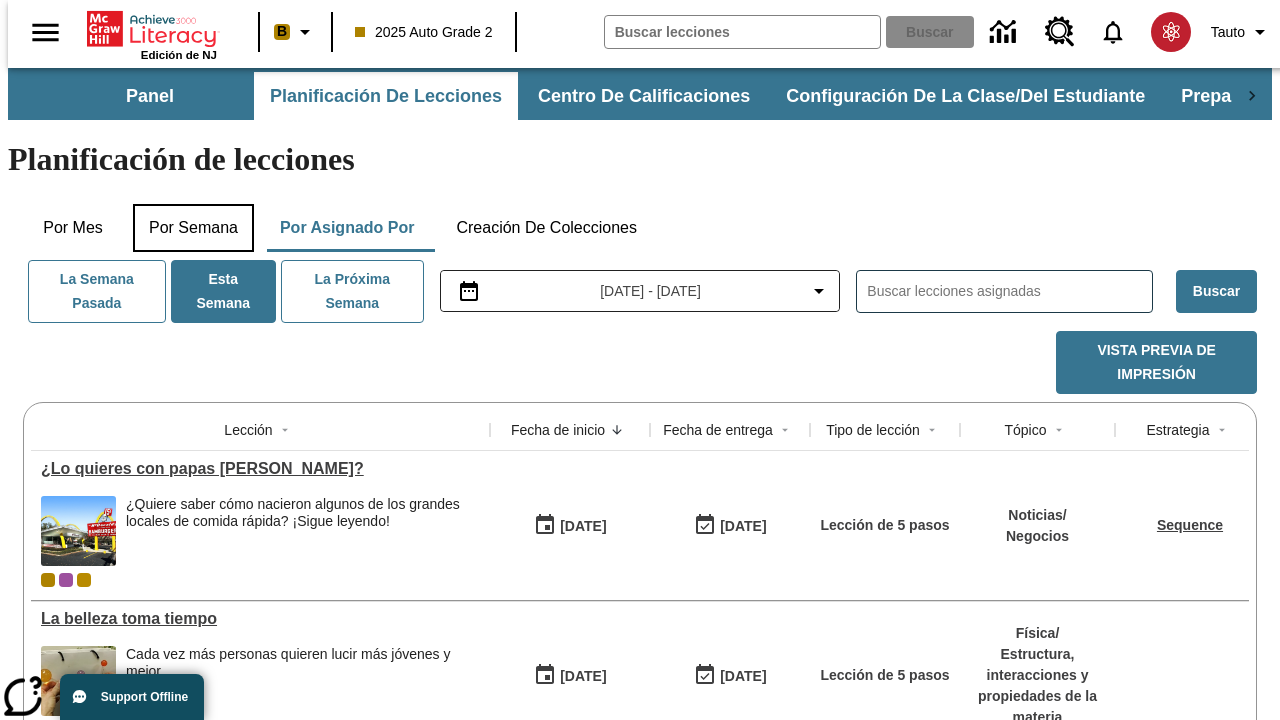click on "Por semana" at bounding box center (193, 228) 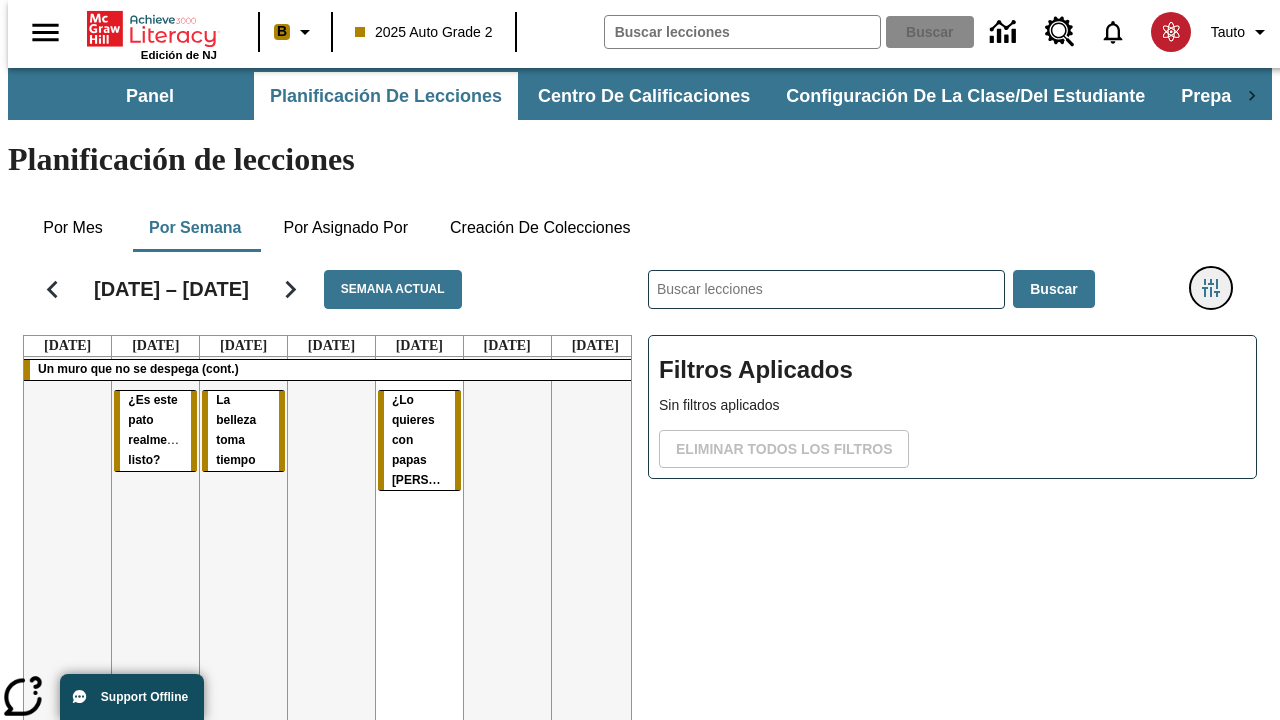 click 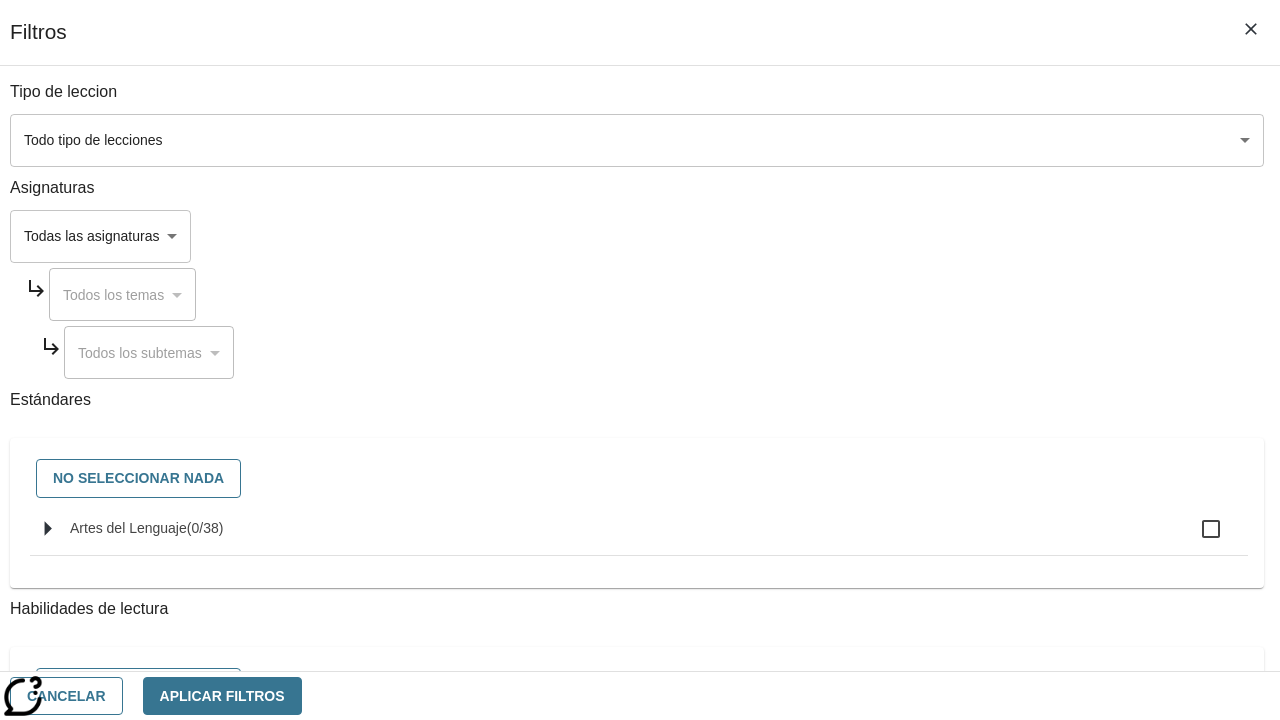 click on "Saltar al contenido principal
Edición de NJ B 2025 Auto Grade 2 Buscar 0 Tauto Panel Planificación de lecciones Centro de calificaciones Configuración de la clase/del estudiante Preparación universitaria y profesional Planificación de lecciones Por mes Por semana Por asignado por Creación de colecciones [DATE] – [DATE] Semana actual [DATE] [DATE] [DATE] [DATE] [DATE] [DATE] [DATE] Un muro que no se despega (cont.) ¿Es este pato realmente listo? La belleza toma tiempo ¿Lo quieres con papas fritas? ​ Buscar Filtros Aplicados Sin filtros aplicados Eliminar todos los filtros
©   2025 Achieve3000, Inc. y sus concedentes. Reservados todos los derechos.
×
Achieve 3000 CoBrowse support
Schedule:   Mon-Fri 7.30 AM to 9:00 PM EST
Call  [PHONE_NUMBER]  and provide your" at bounding box center (640, 495) 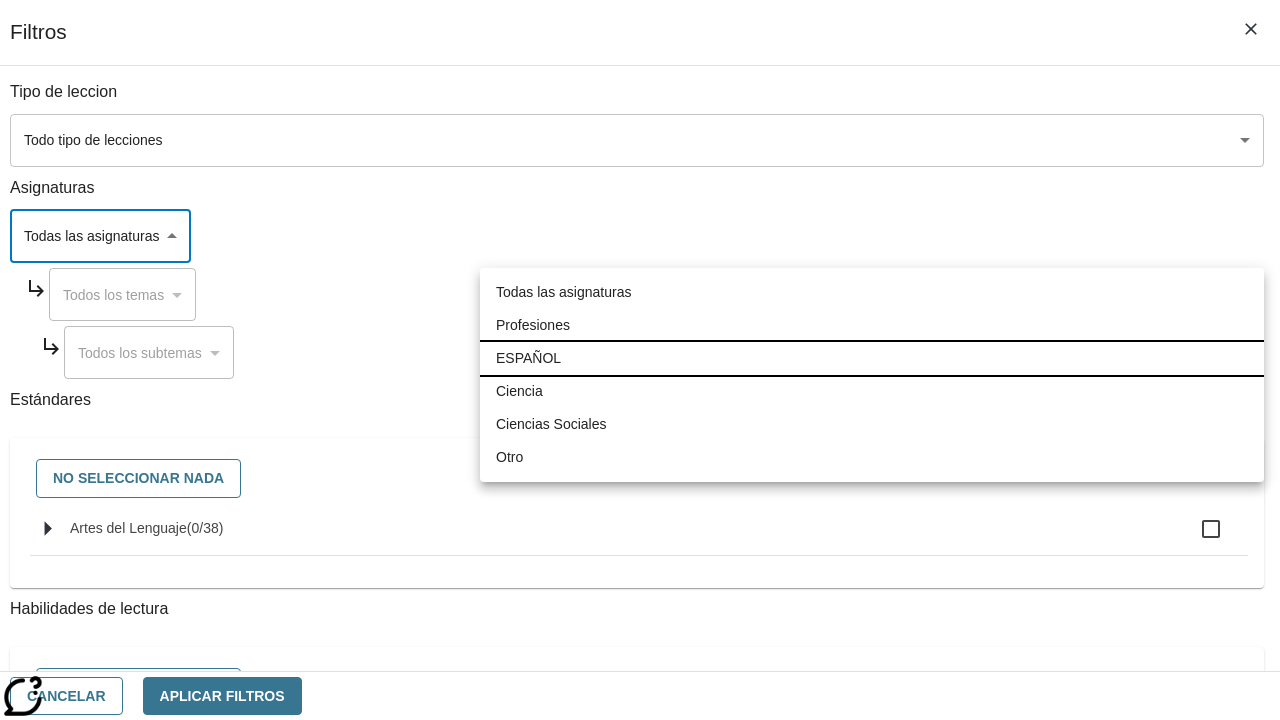 click on "ESPAÑOL" at bounding box center [872, 358] 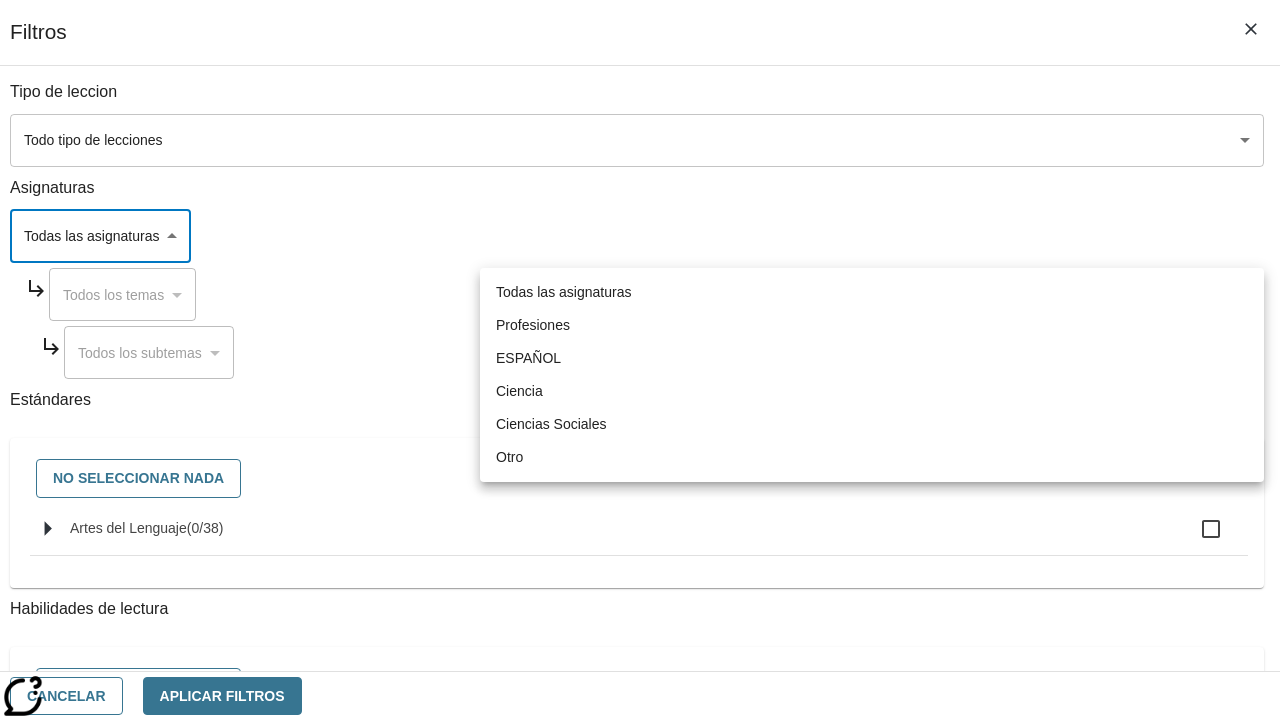 type on "1" 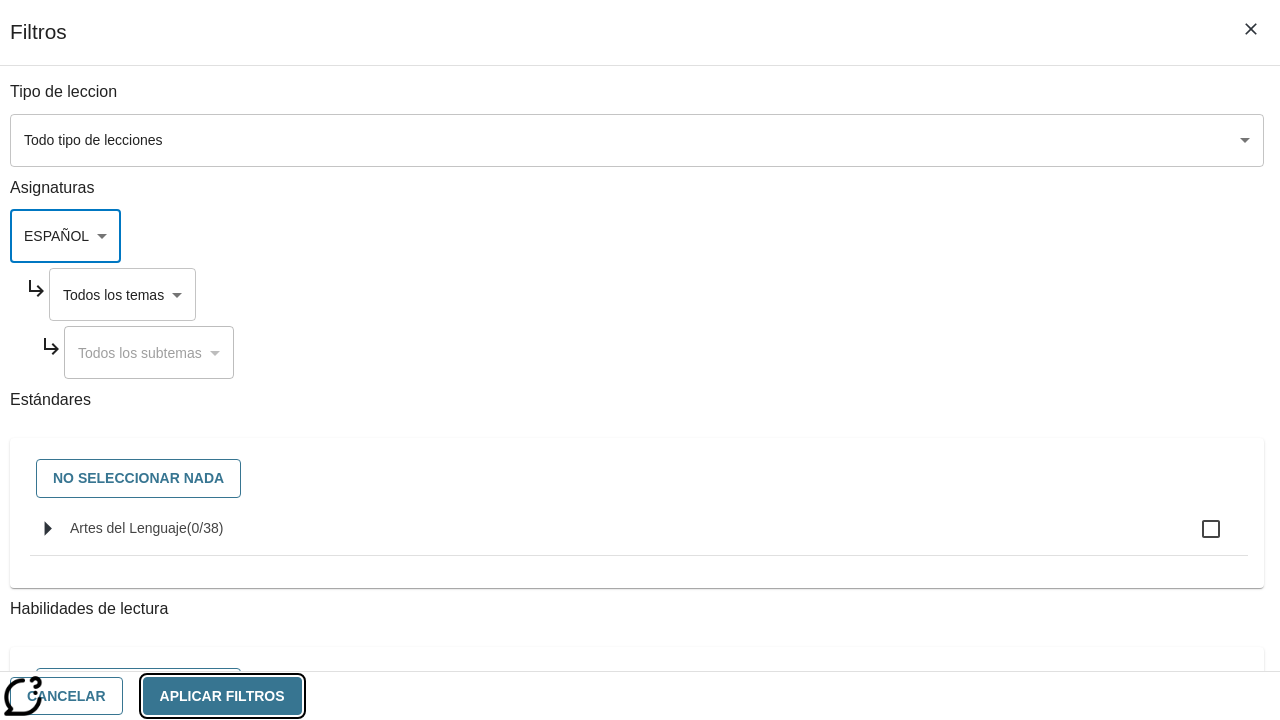 click on "Aplicar Filtros" at bounding box center (222, 696) 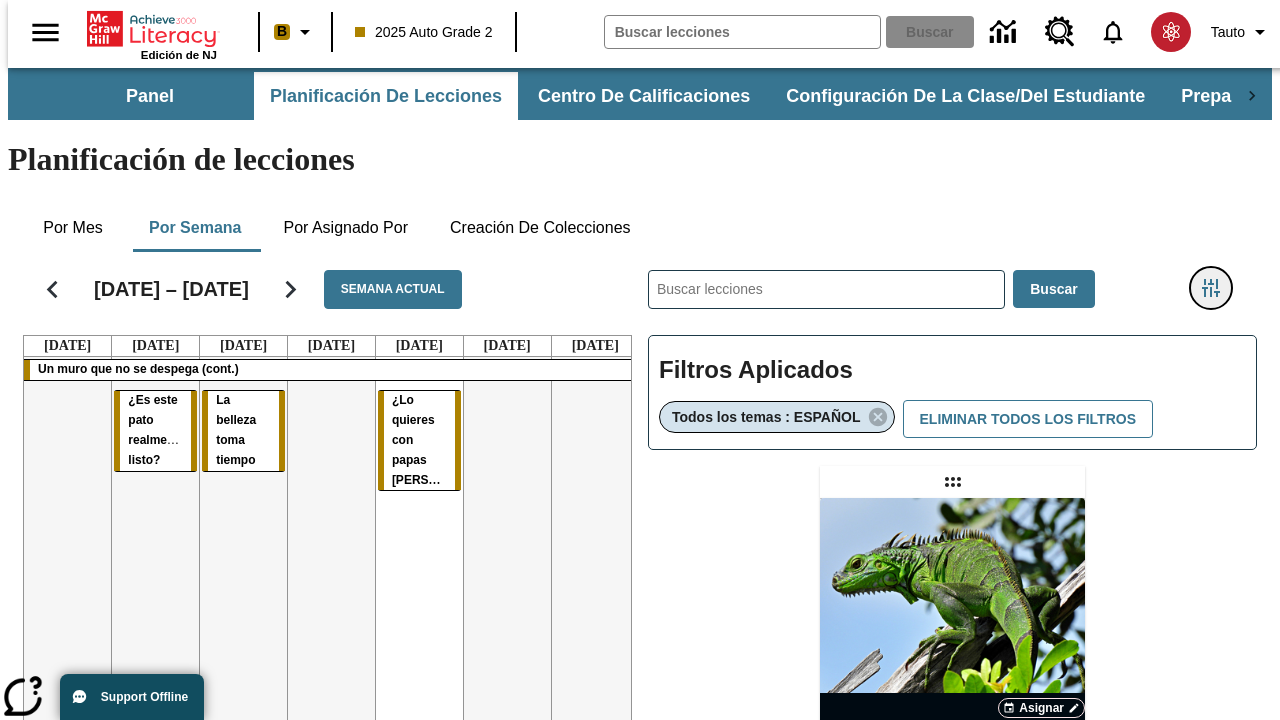 type 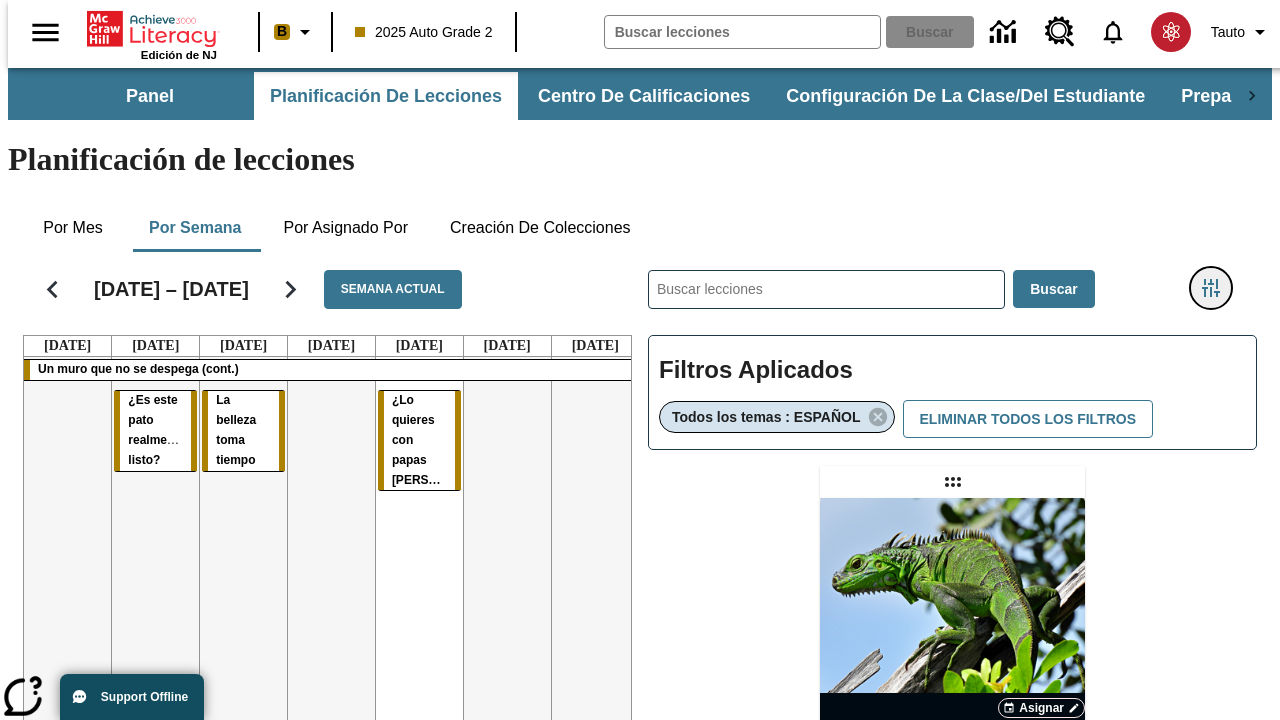 click 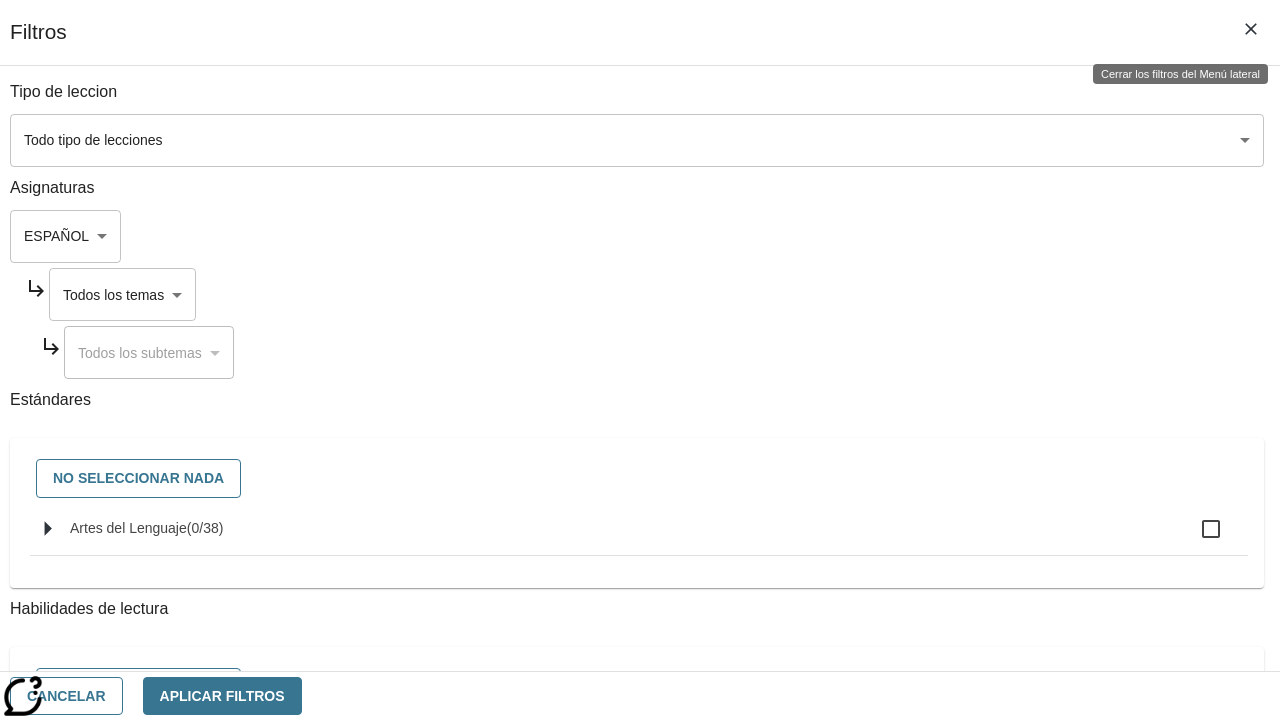 click on "Saltar al contenido principal
Edición de NJ B 2025 Auto Grade 2 Buscar 0 Tauto Panel Planificación de lecciones Centro de calificaciones Configuración de la clase/del estudiante Preparación universitaria y profesional Planificación de lecciones Por mes Por semana Por asignado por Creación de colecciones [DATE] – [DATE] Semana actual [DATE] [DATE] [DATE] [DATE] [DATE] [DATE] [DATE] Un muro que no se despega (cont.) ¿Es este pato realmente listo? La belleza toma tiempo ¿Lo quieres con papas fritas? ​ Buscar Filtros Aplicados Todos los temas : ESPAÑOL Eliminar todos los filtros Asignar Artículo + Actividad ENG/ES New Test Category Name / New Test Sub Category Name Lluvia de iguanas En el sur de [US_STATE] no nieva. Pero es posible que lluevan iguanas.
©   2025 Achieve3000, Inc. y sus concedentes. Reservados todos los derechos." at bounding box center [640, 589] 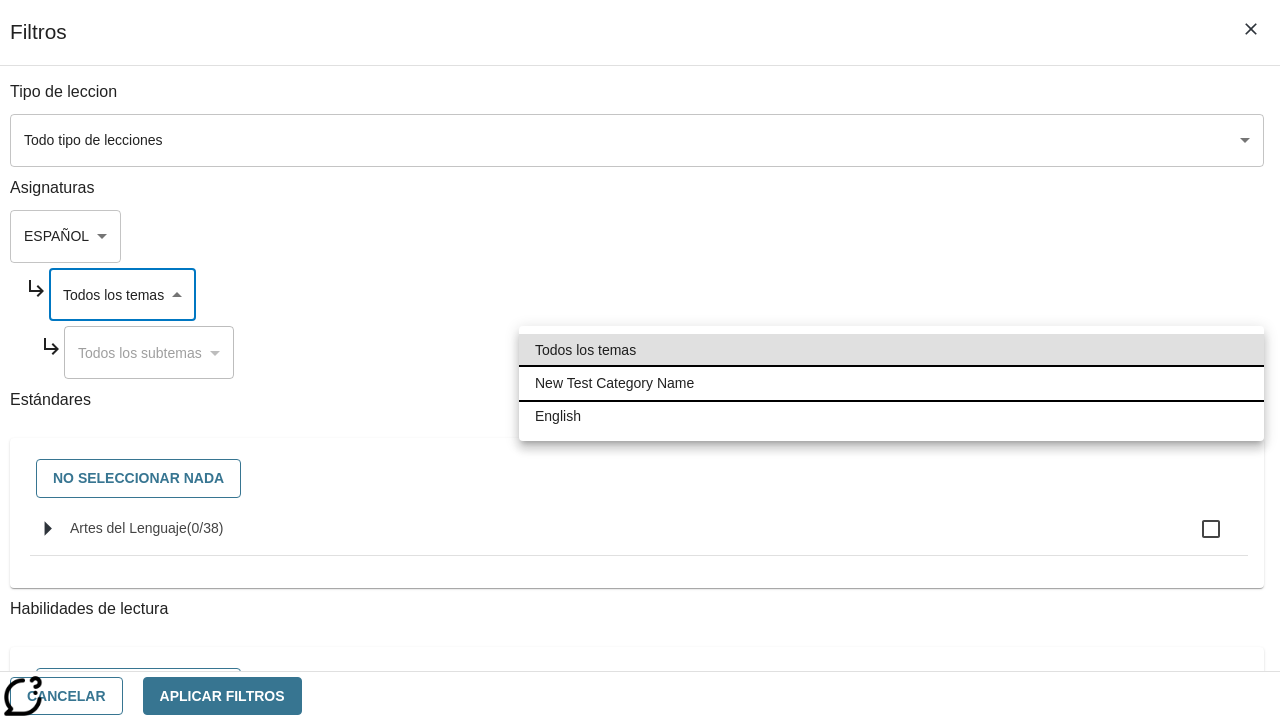 click on "New Test Category Name" at bounding box center (891, 383) 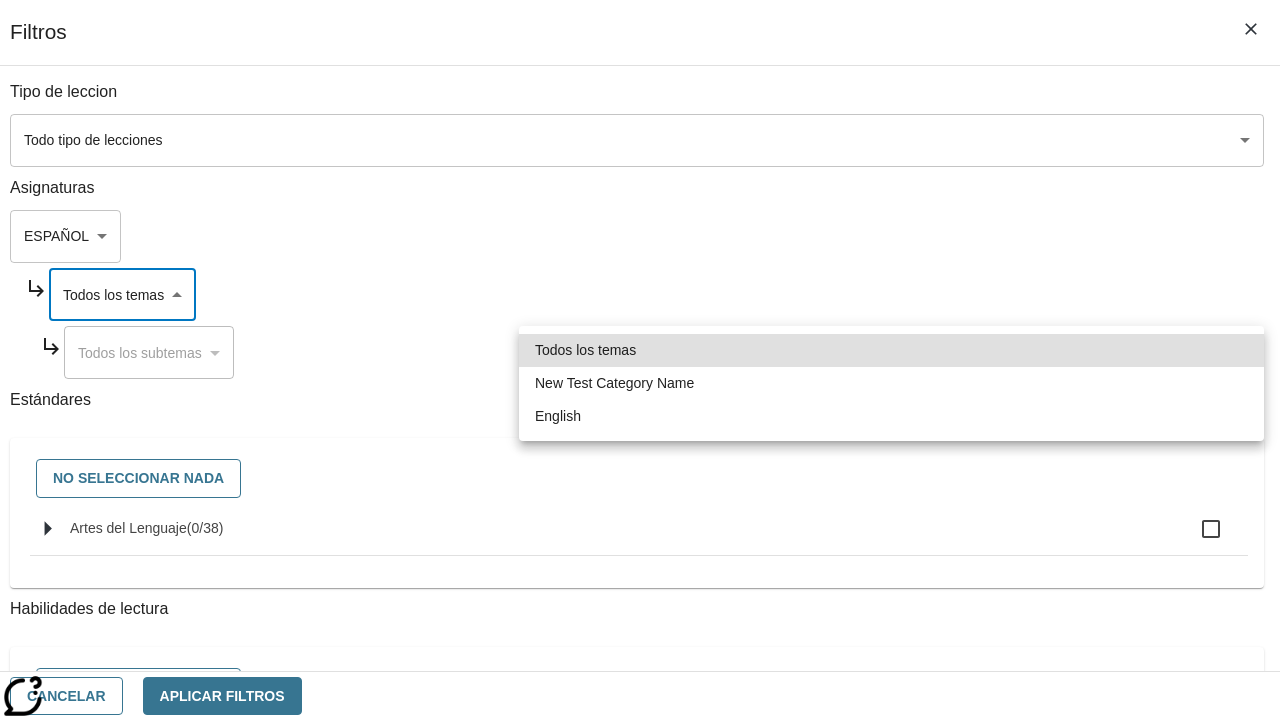 type on "265" 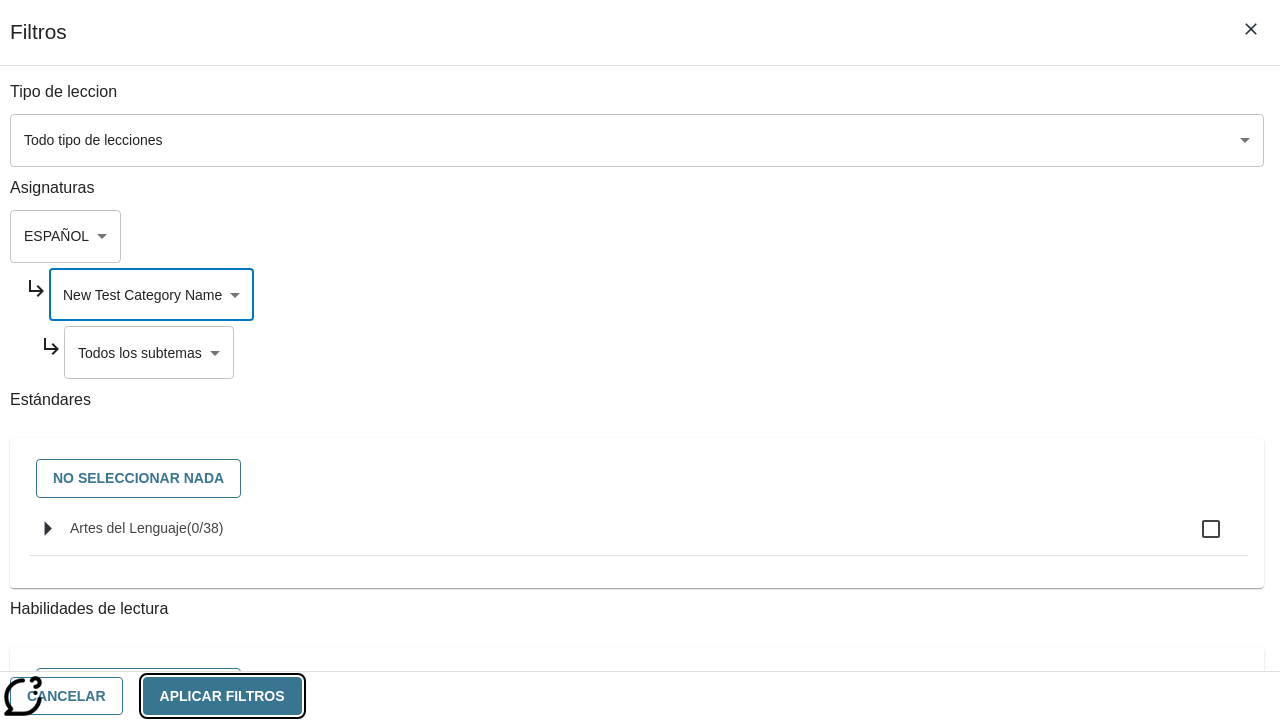 click on "Aplicar Filtros" at bounding box center (222, 696) 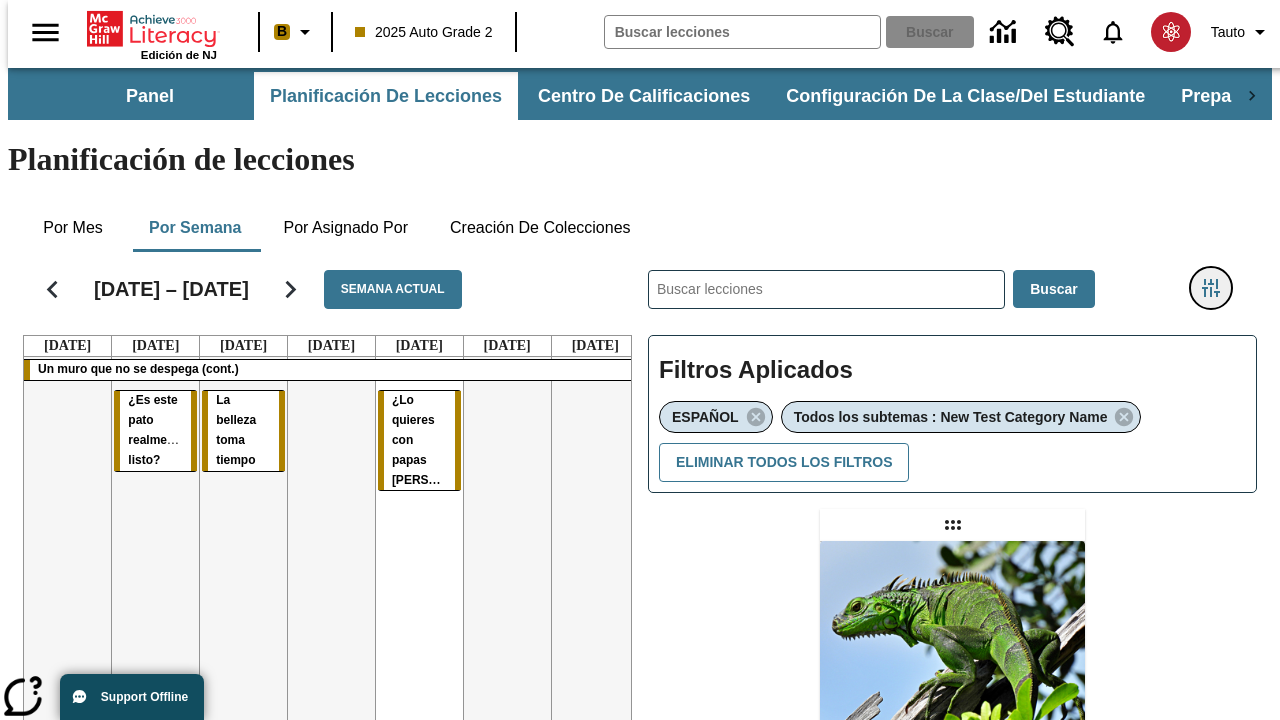 click 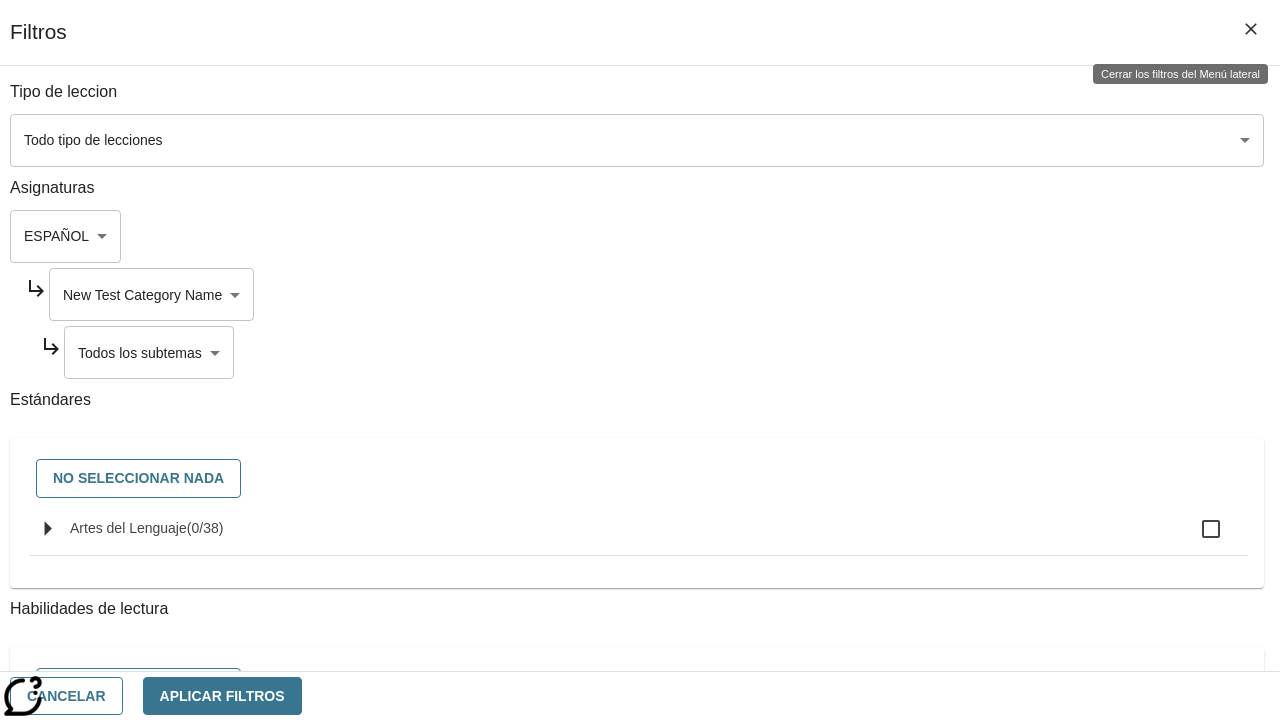 click on "Saltar al contenido principal
Edición de NJ B 2025 Auto Grade 2 Buscar 0 Tauto Panel Planificación de lecciones Centro de calificaciones Configuración de la clase/del estudiante Preparación universitaria y profesional Planificación de lecciones Por mes Por semana Por asignado por Creación de colecciones [DATE] – [DATE] Semana actual [DATE] [DATE] [DATE] [DATE] [DATE] [DATE] [DATE] Un muro que no se despega (cont.) ¿Es este pato realmente listo? La belleza toma tiempo ¿Lo quieres con papas fritas? ​ Buscar Filtros Aplicados ESPAÑOL Todos los subtemas : New Test Category Name Eliminar todos los filtros Asignar Artículo + Actividad ENG/ES New Test Category Name / New Test Sub Category Name Lluvia de iguanas En el sur de [US_STATE] no nieva. Pero es posible que lluevan iguanas.
©   2025 Achieve3000, Inc. y sus concedentes." at bounding box center (640, 611) 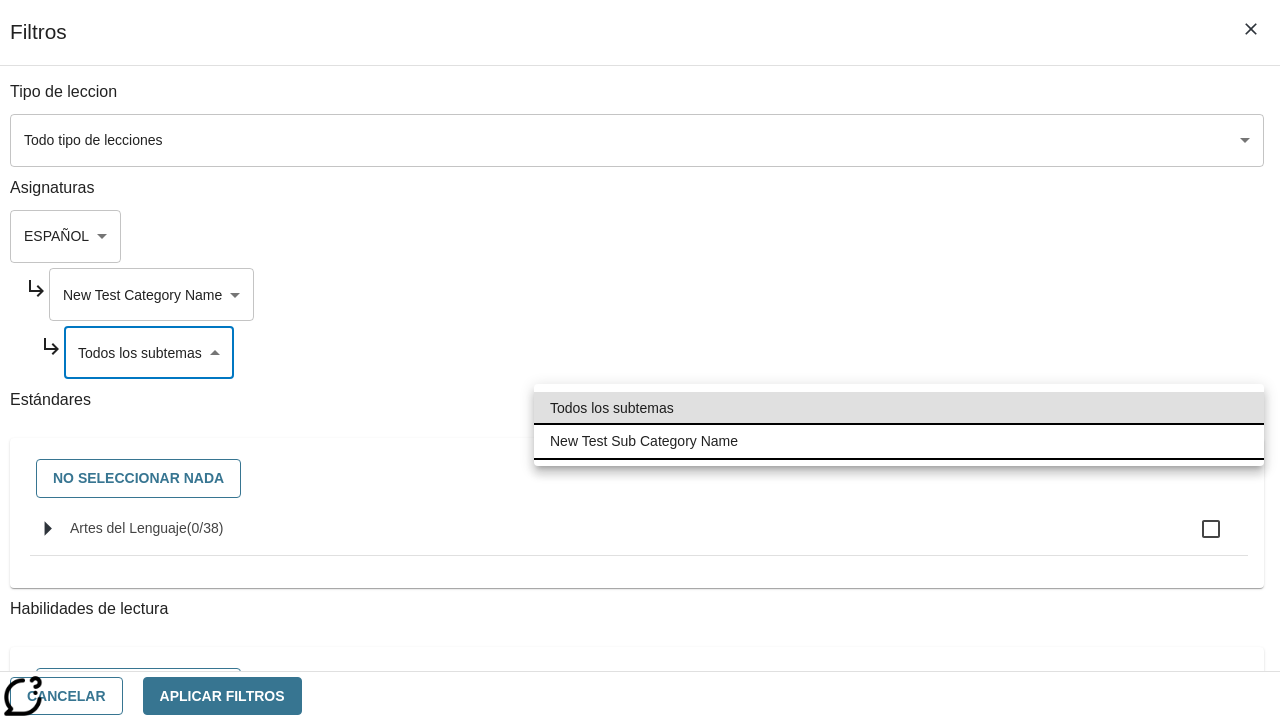 click on "New Test Sub Category Name" at bounding box center (899, 441) 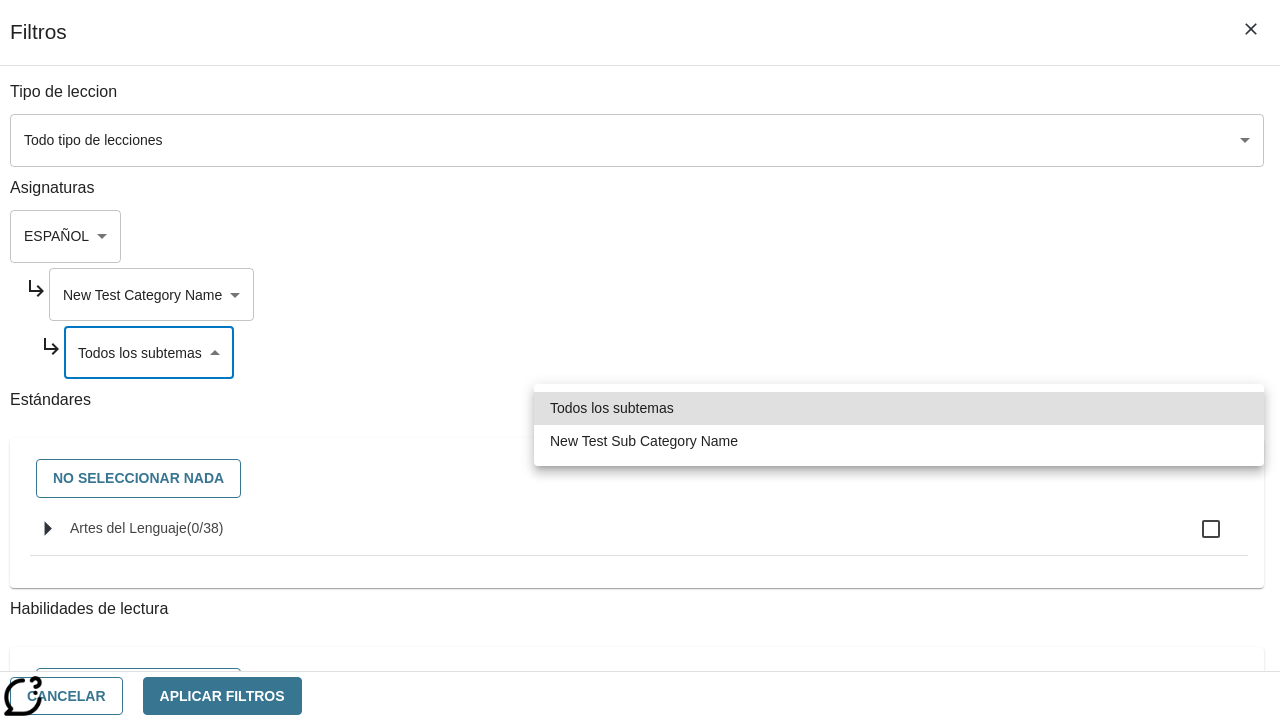 type on "2232" 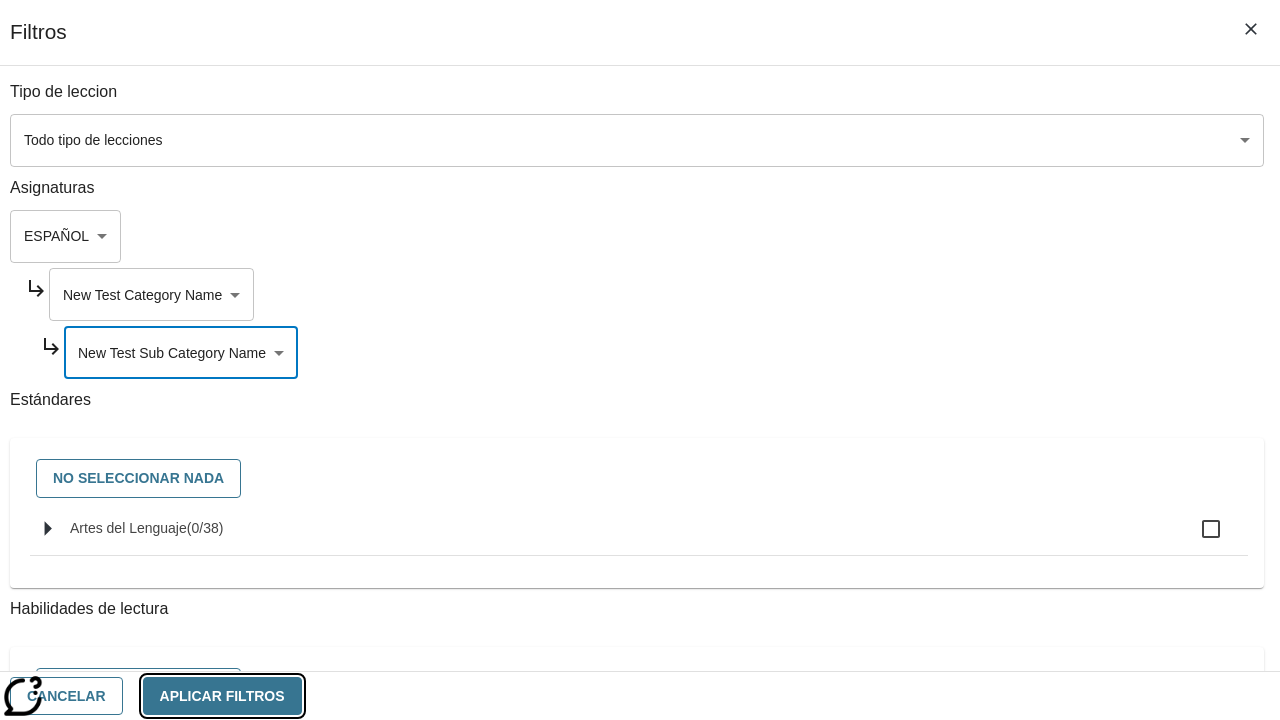 click on "Aplicar Filtros" at bounding box center [222, 696] 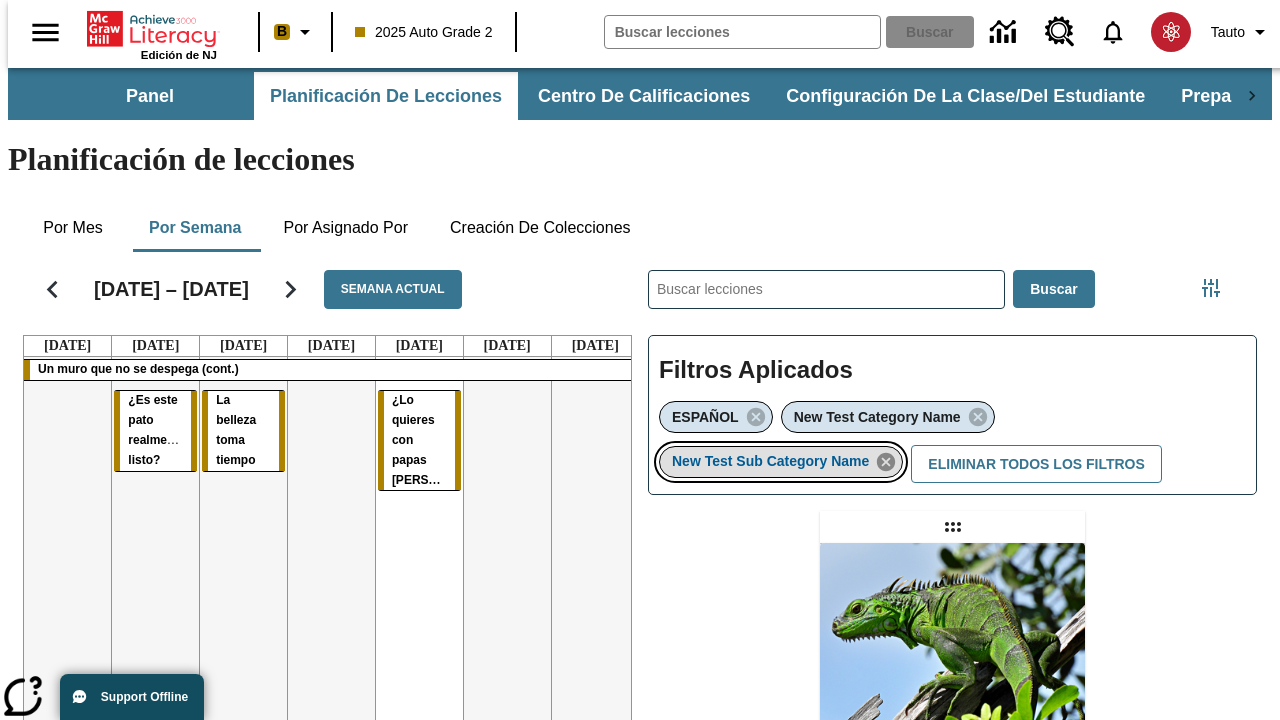 click 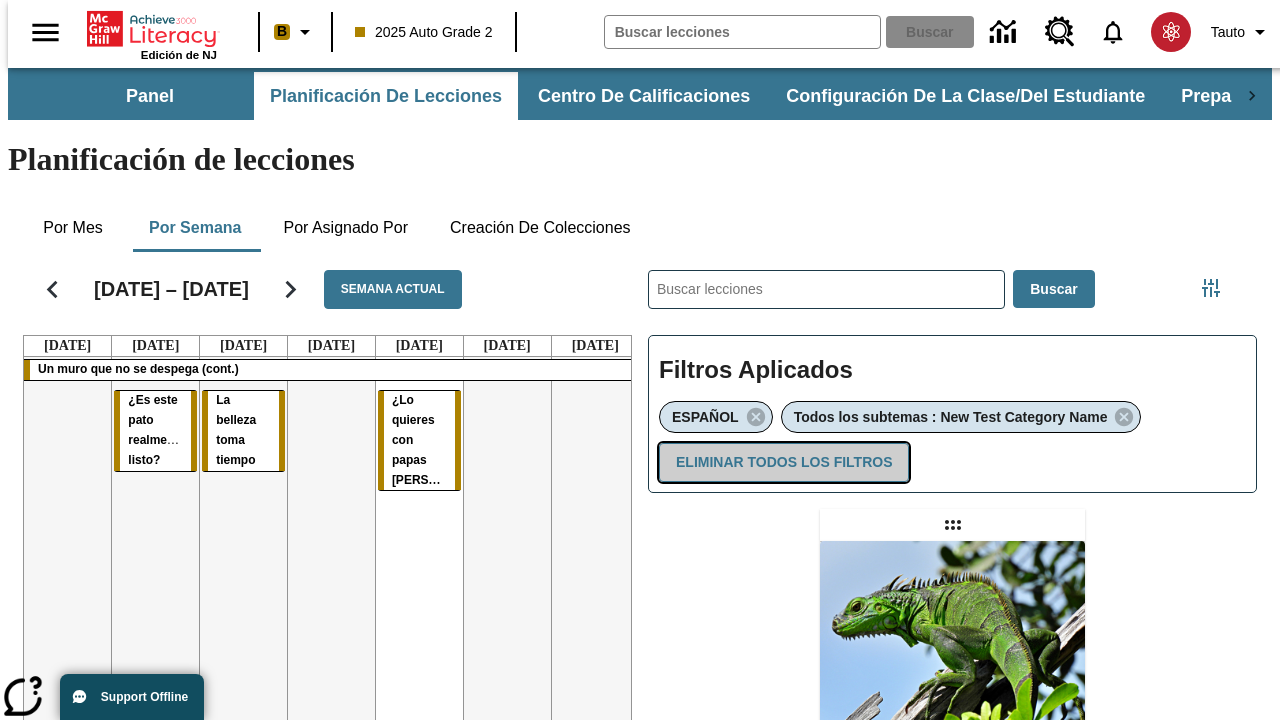 click on "Eliminar todos los filtros" at bounding box center [784, 462] 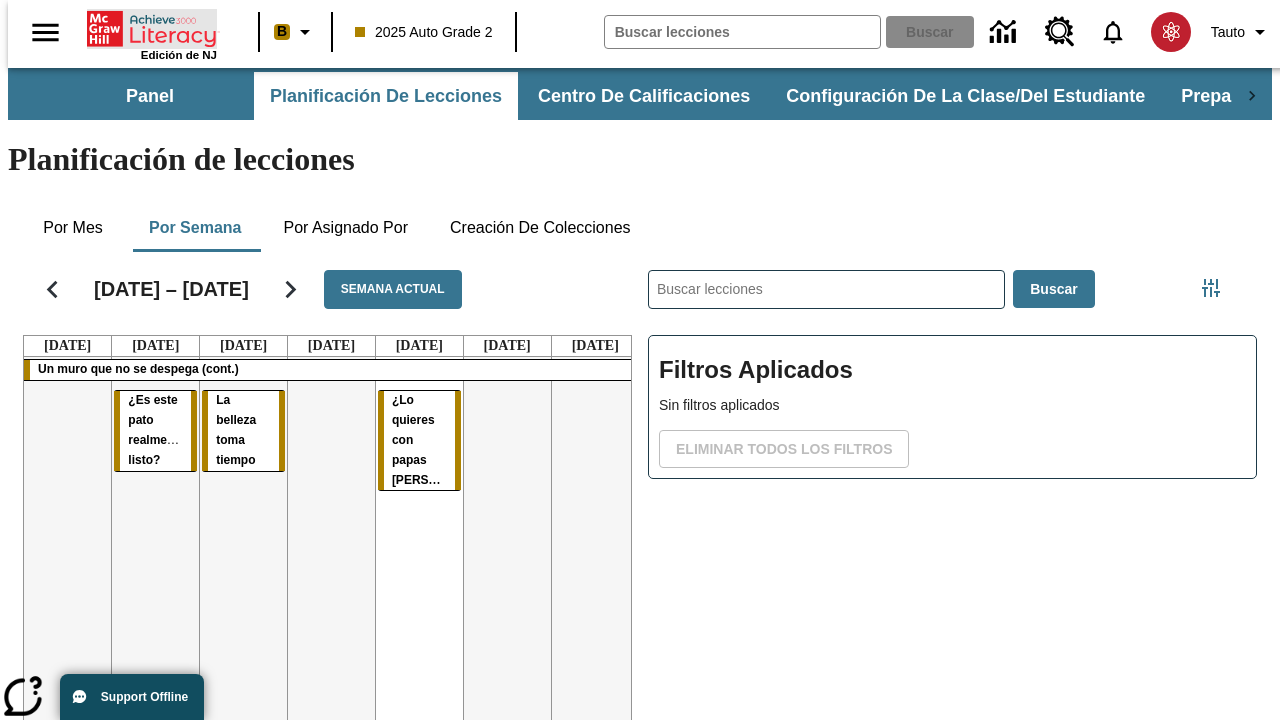 click 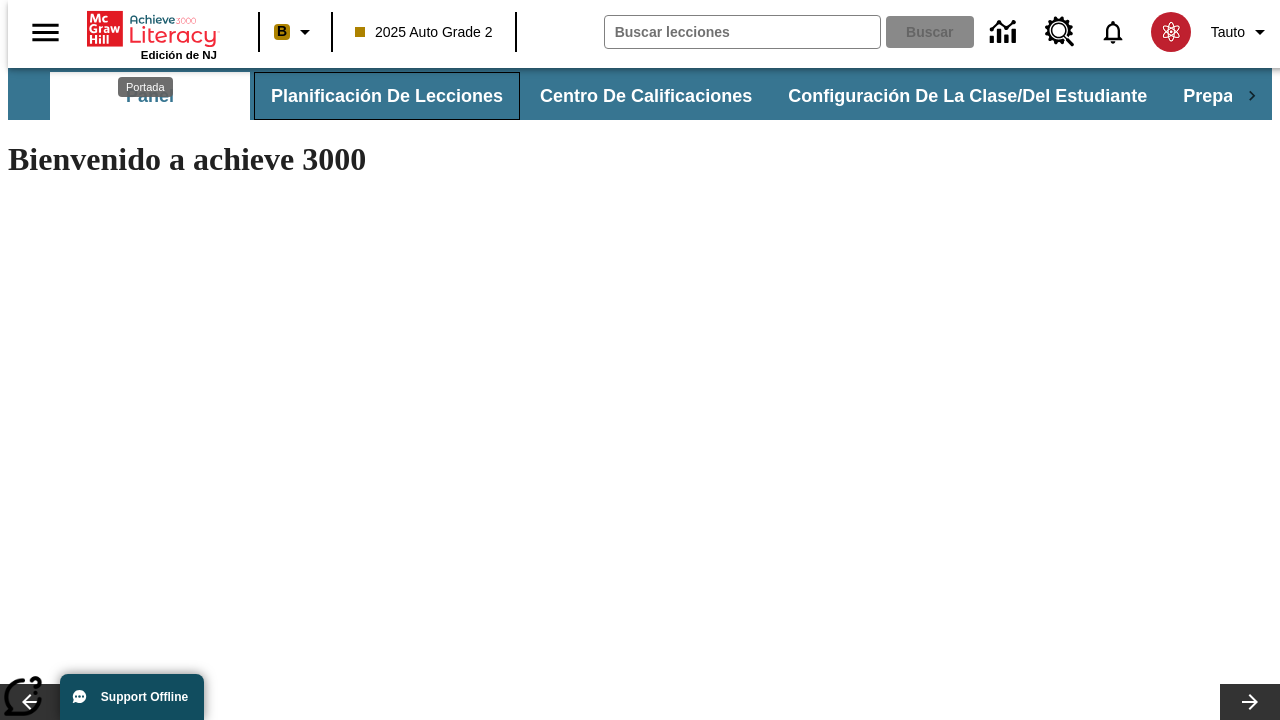 click on "Planificación de lecciones" at bounding box center [387, 96] 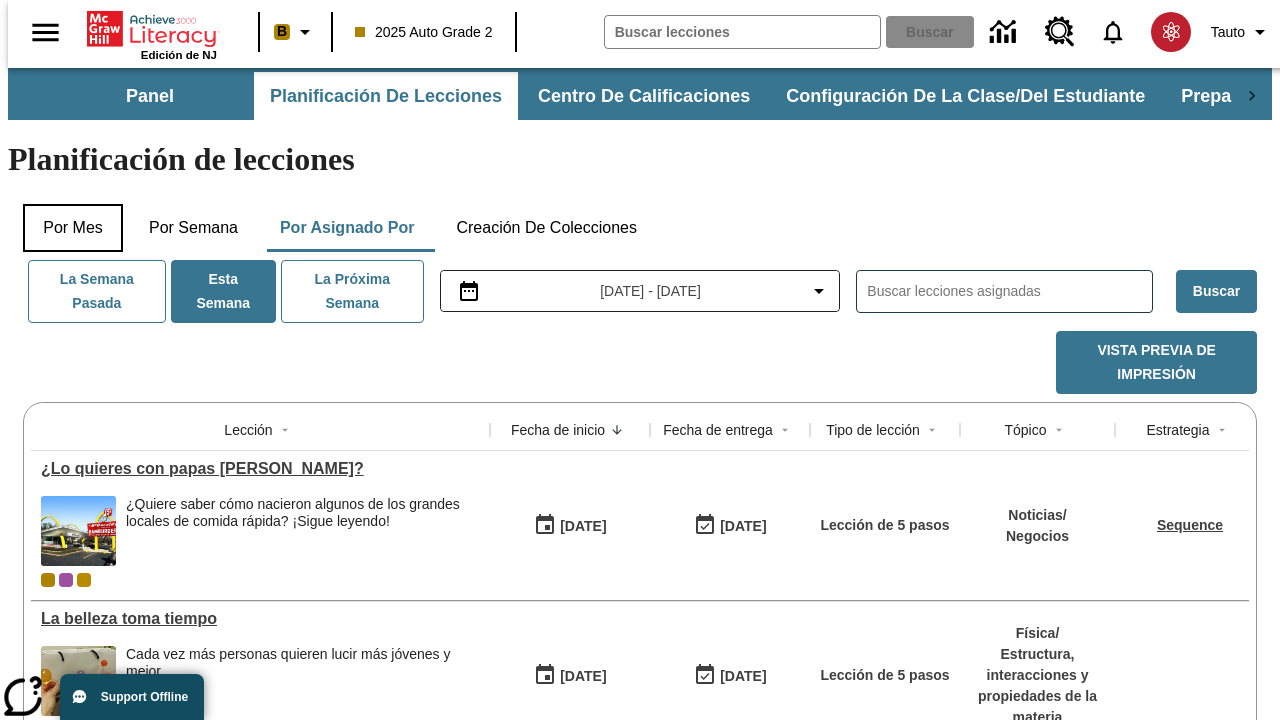 click on "Por mes" at bounding box center [73, 228] 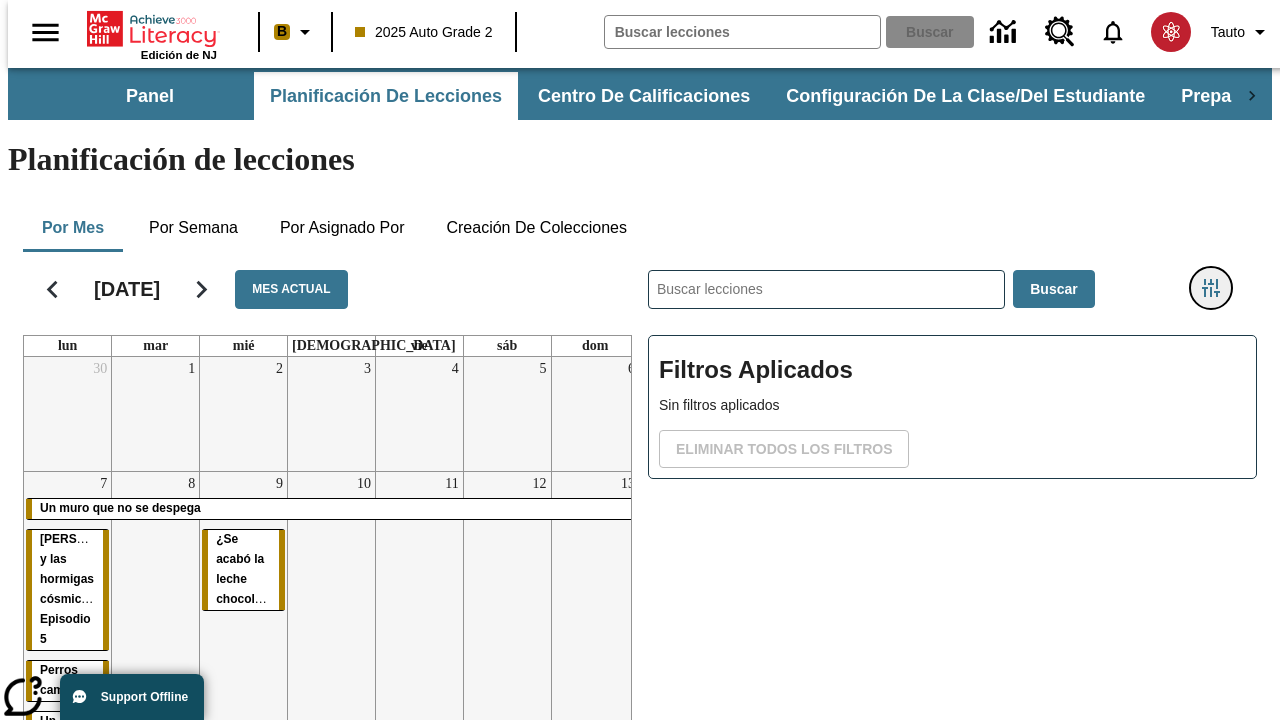 click 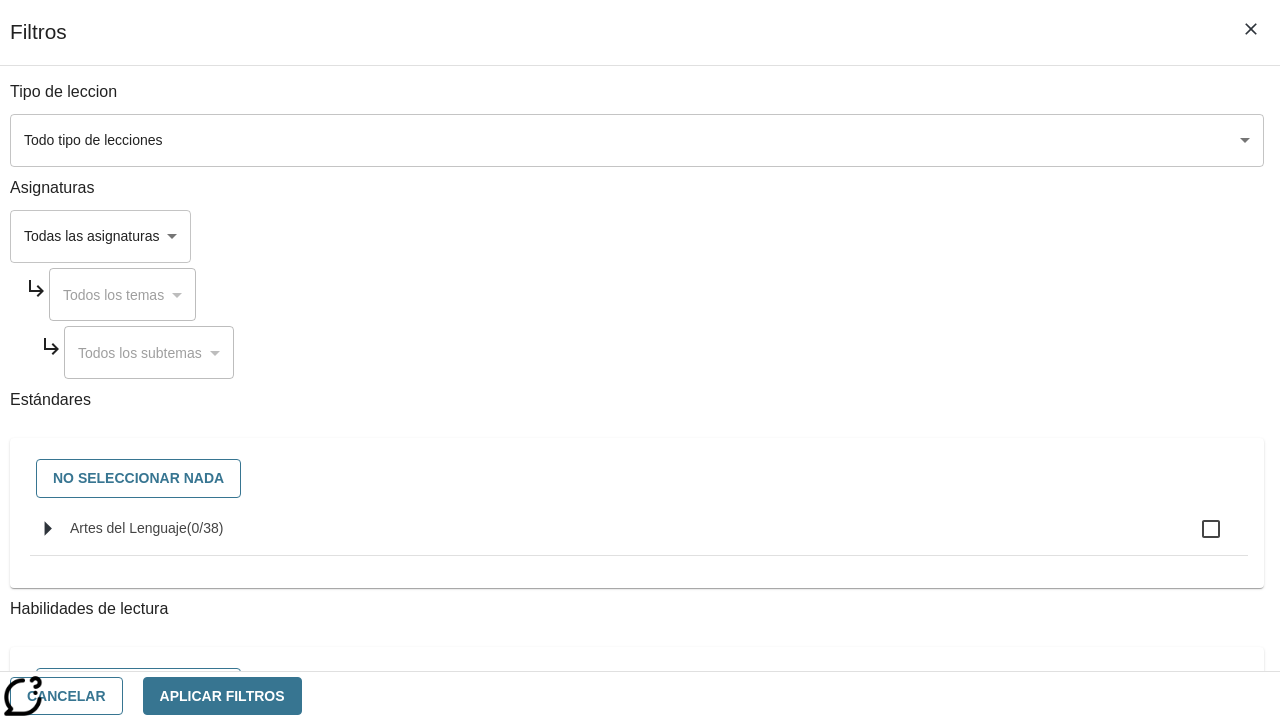 click on "Saltar al contenido principal
Edición de NJ B 2025 Auto Grade 2 Buscar 0 Tauto Panel Planificación de lecciones Centro de calificaciones Configuración de la clase/del estudiante Preparación universitaria y profesional Planificación de lecciones Por mes Por semana Por asignado por Creación de colecciones [DATE] Mes actual lun mar mié jue vie sáb dom 30 1 2 3 4 5 6 7 Un muro que no se despega [PERSON_NAME] y las hormigas cósmicas: Episodio 5 Perros campeones Un joven maestro Un museo para los perros 8 9 ¿Se acabó la leche chocolateada? 10 11 12 13 14 Un muro que no se despega 15 ¿Es este pato realmente listo? 16 La belleza toma tiempo 17 18 ¿Lo quieres con papas fritas? 19 20 21 22 23 24 25 26 27 28 29 30 31 1 2 3 4 Nacido para el motocrós 5 6 7 8 9 10 ​ Buscar Filtros Aplicados Sin filtros aplicados Eliminar todos los filtros
©" at bounding box center [640, 495] 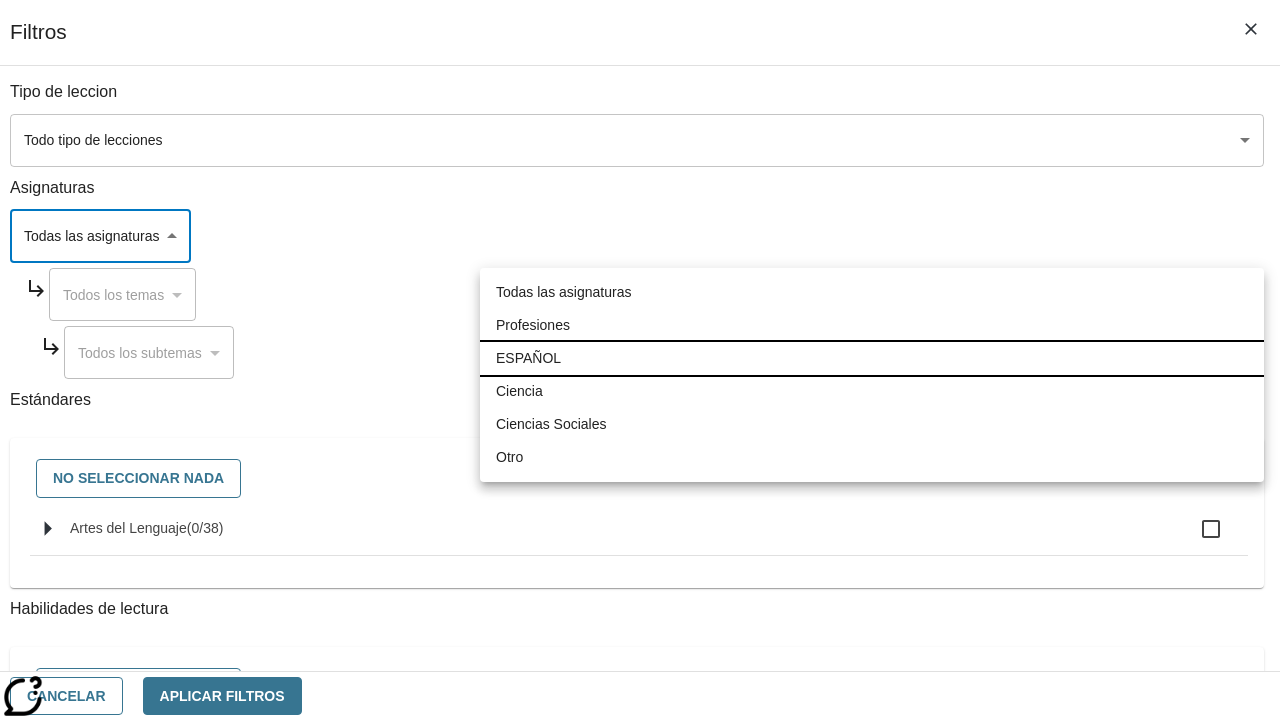 click on "ESPAÑOL" at bounding box center [872, 358] 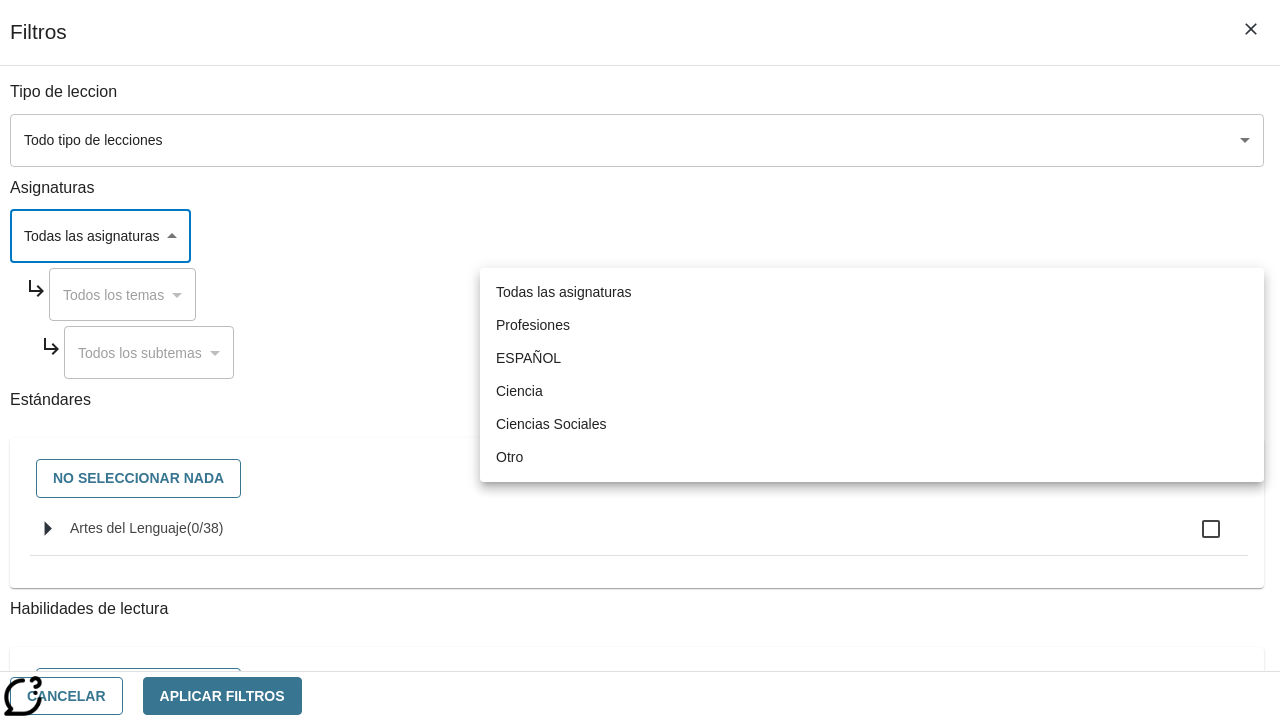 type on "1" 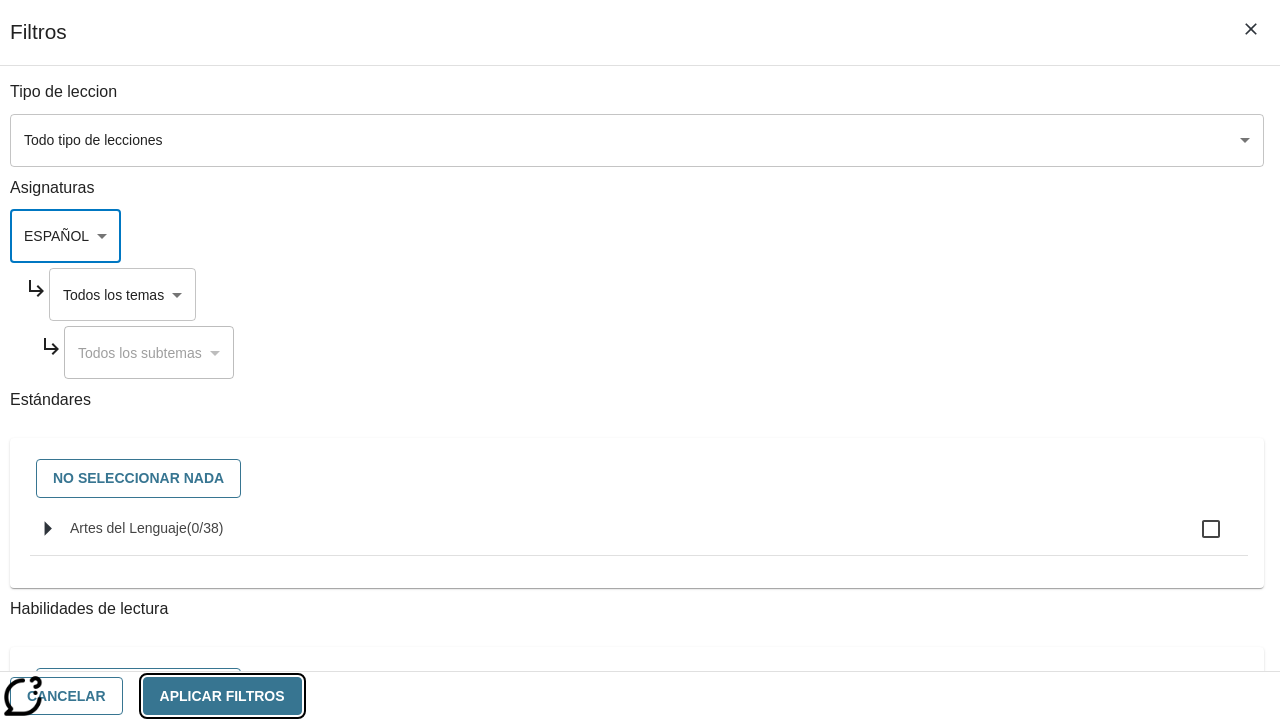 click on "Aplicar Filtros" at bounding box center [222, 696] 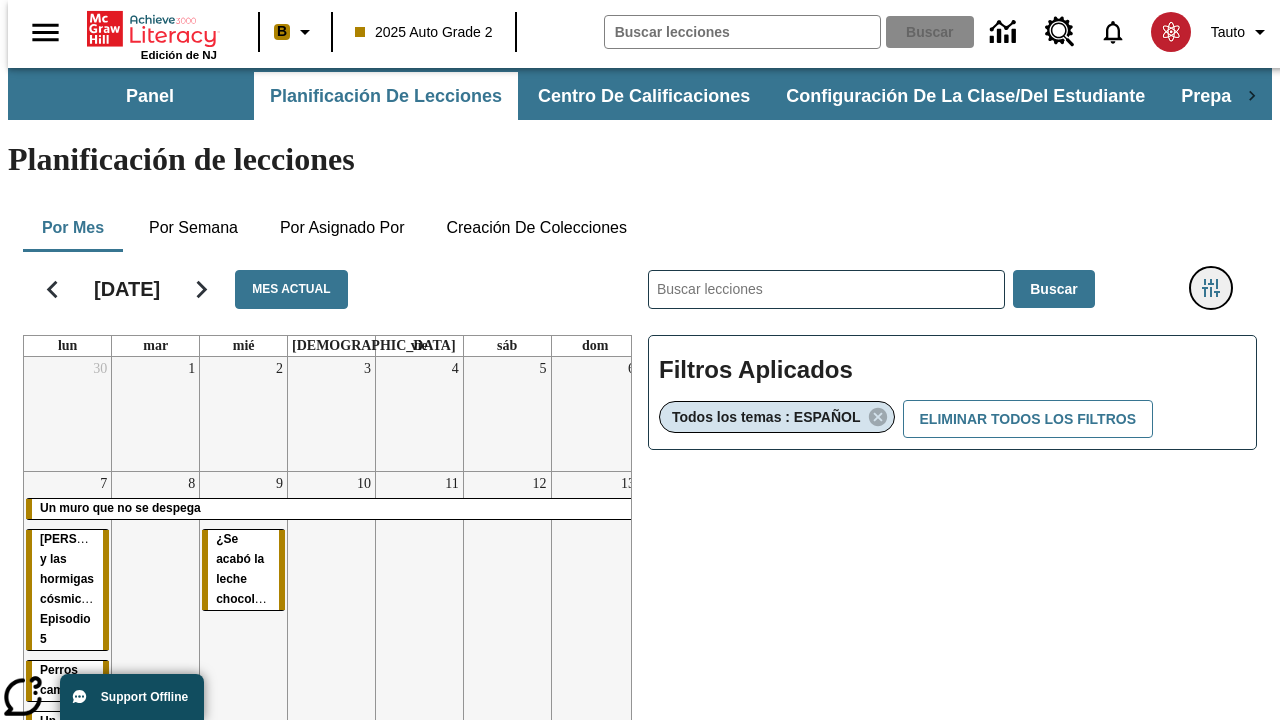 type 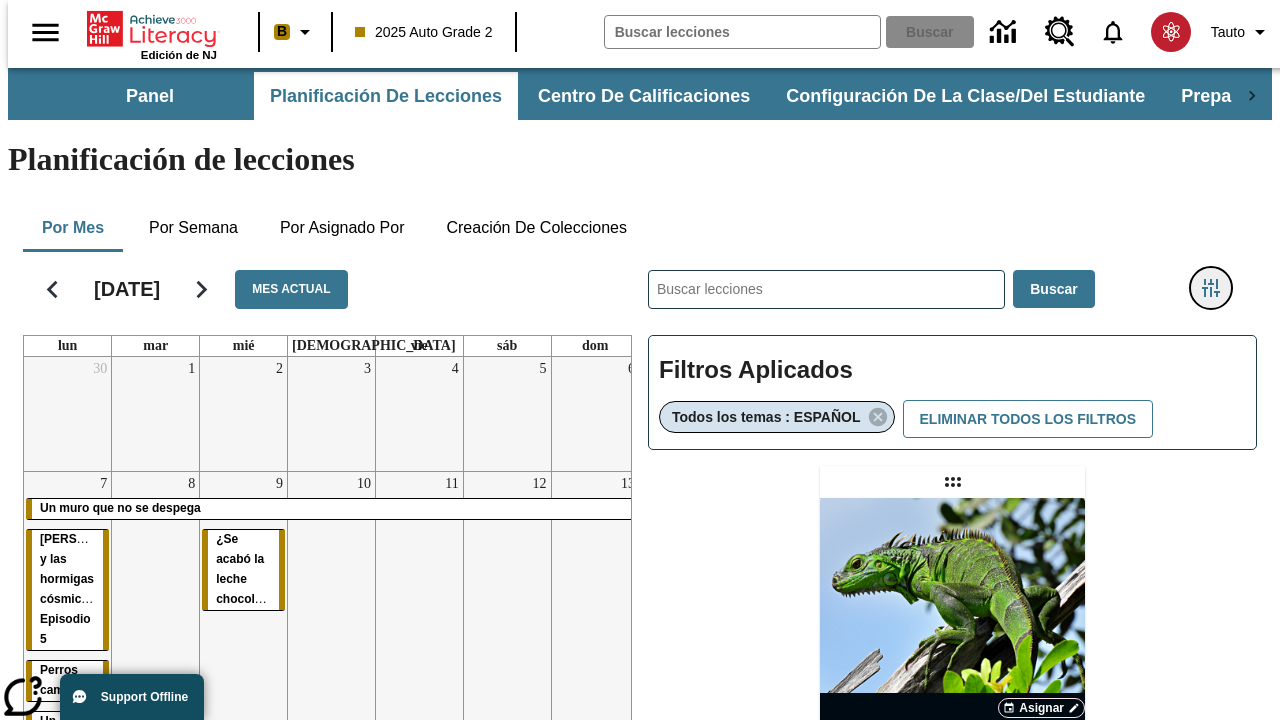 click 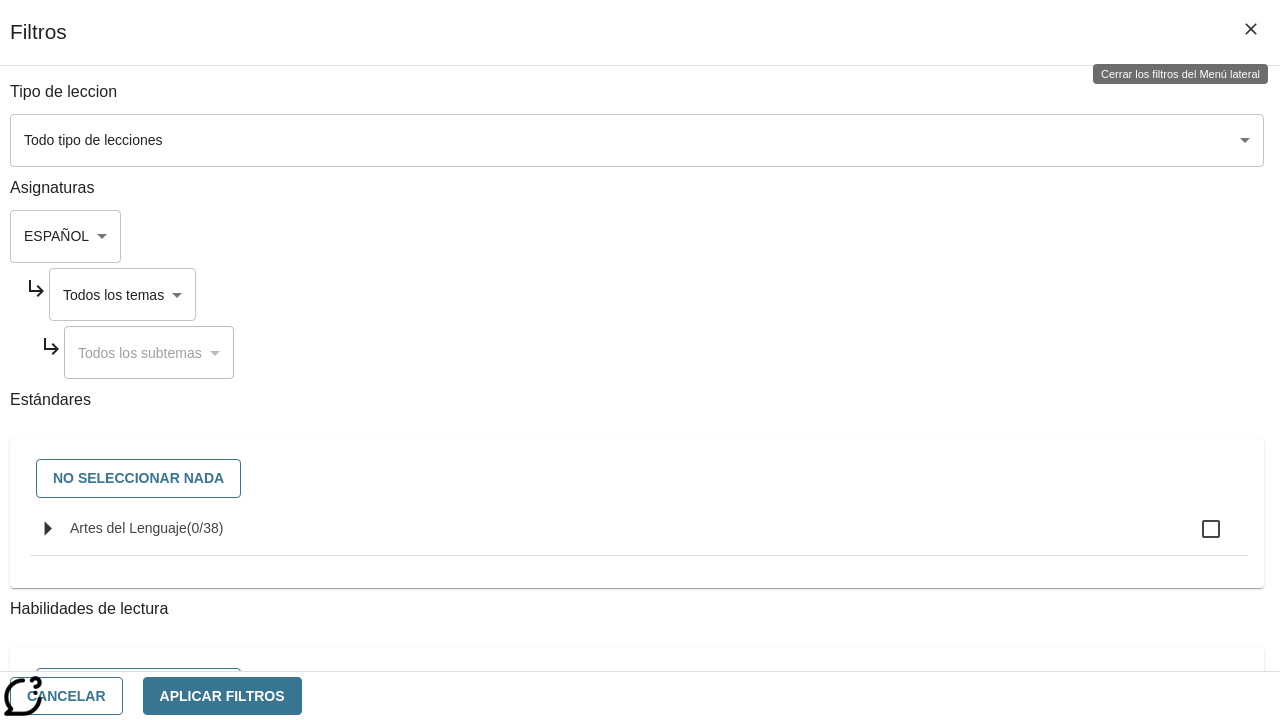 click on "Saltar al contenido principal
Edición de NJ B 2025 Auto Grade 2 Buscar 0 Tauto Panel Planificación de lecciones Centro de calificaciones Configuración de la clase/del estudiante Preparación universitaria y profesional Planificación de lecciones Por mes Por semana Por asignado por Creación de colecciones [DATE] Mes actual lun mar mié jue vie sáb dom 30 1 2 3 4 5 6 7 Un muro que no se despega [PERSON_NAME] y las hormigas cósmicas: Episodio 5 Perros campeones Un joven maestro Un museo para los perros 8 9 ¿Se acabó la leche chocolateada? 10 11 12 13 14 Un muro que no se despega 15 ¿Es este pato realmente listo? 16 La belleza toma tiempo 17 18 ¿Lo quieres con papas fritas? 19 20 21 22 23 24 25 26 27 28 29 30 31 1 2 3 4 Nacido para el motocrós 5 6 7 8 9 10 ​ Buscar Filtros Aplicados Todos los temas : ESPAÑOL Eliminar todos los filtros Asignar Artículo + Actividad ENG/ES /" at bounding box center [640, 589] 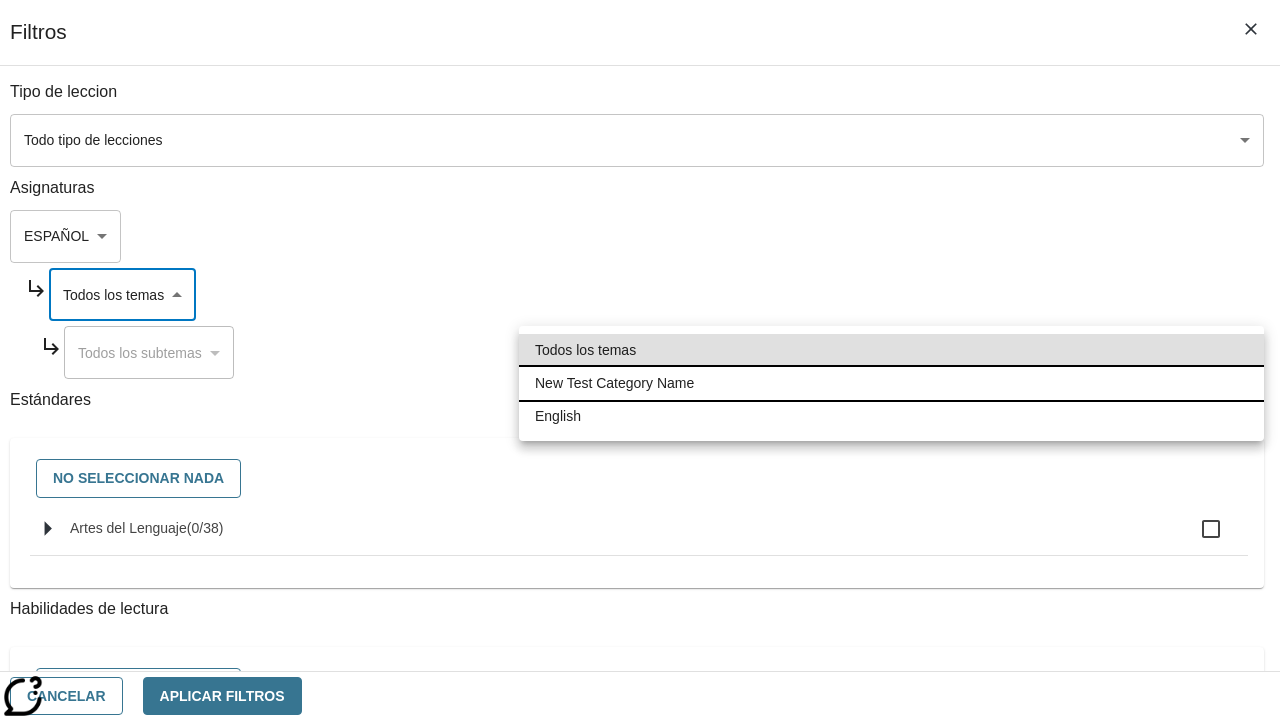 click on "New Test Category Name" at bounding box center (891, 383) 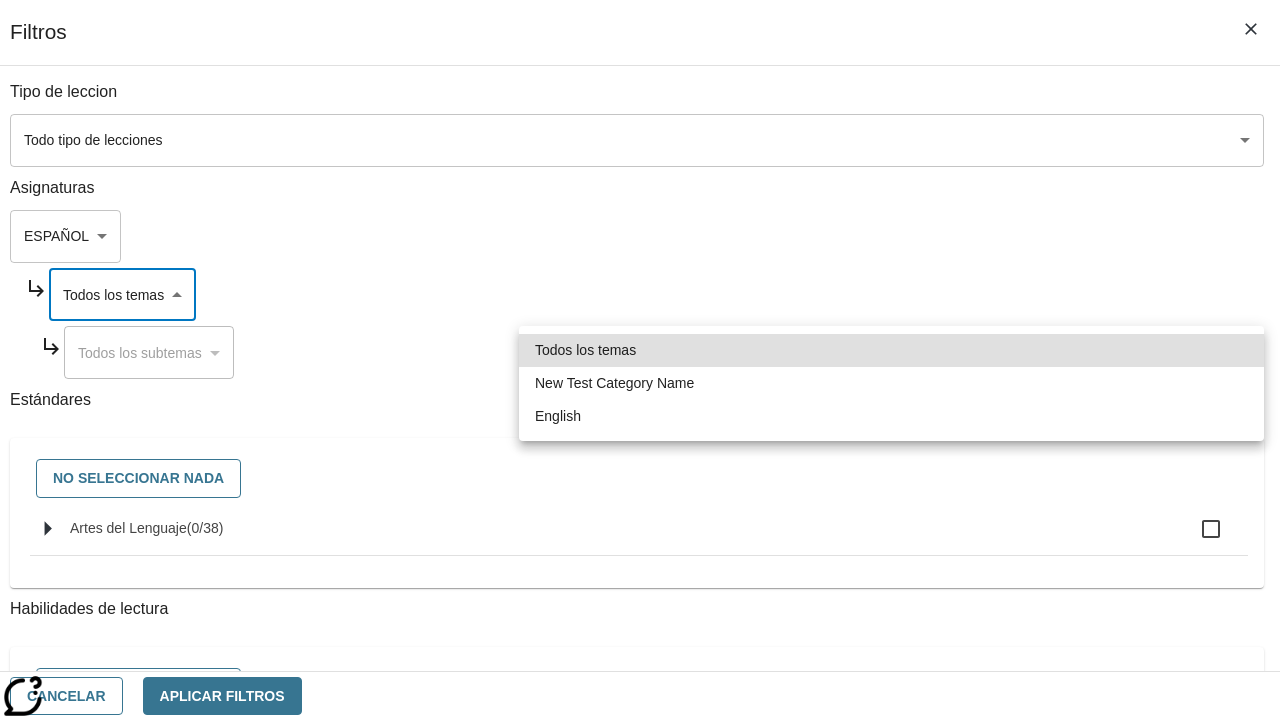 type on "265" 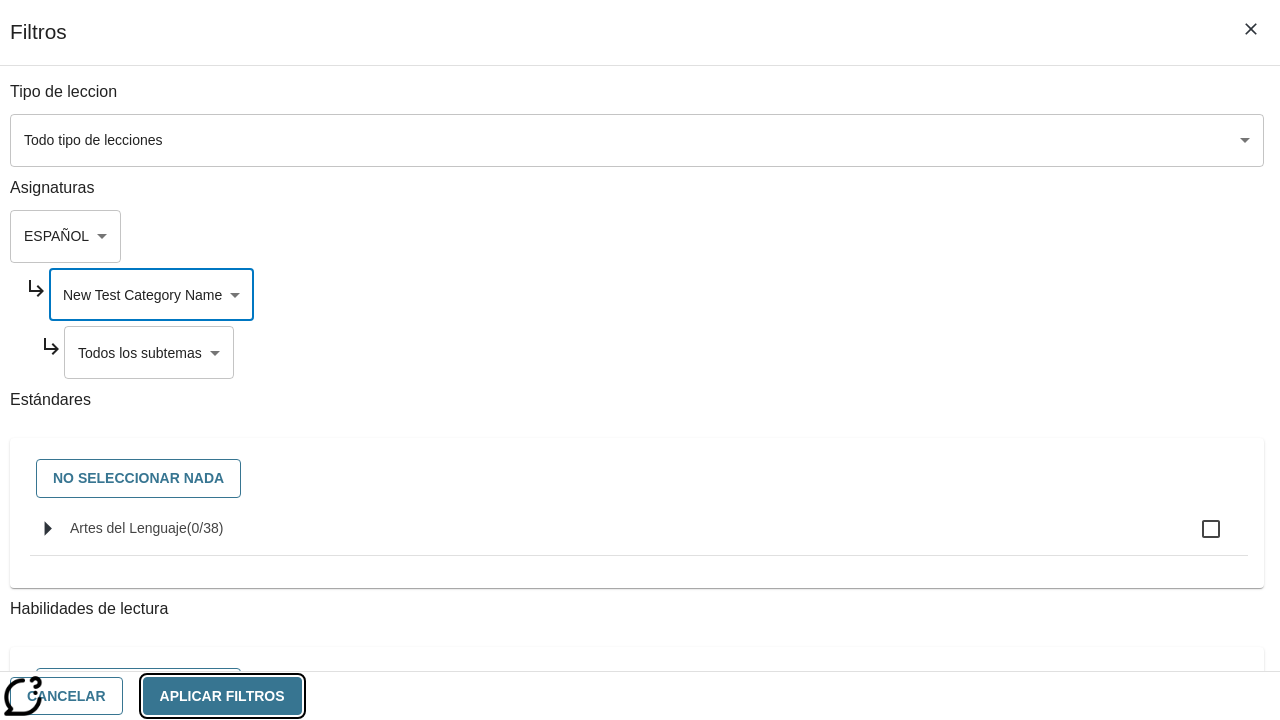 click on "Aplicar Filtros" at bounding box center (222, 696) 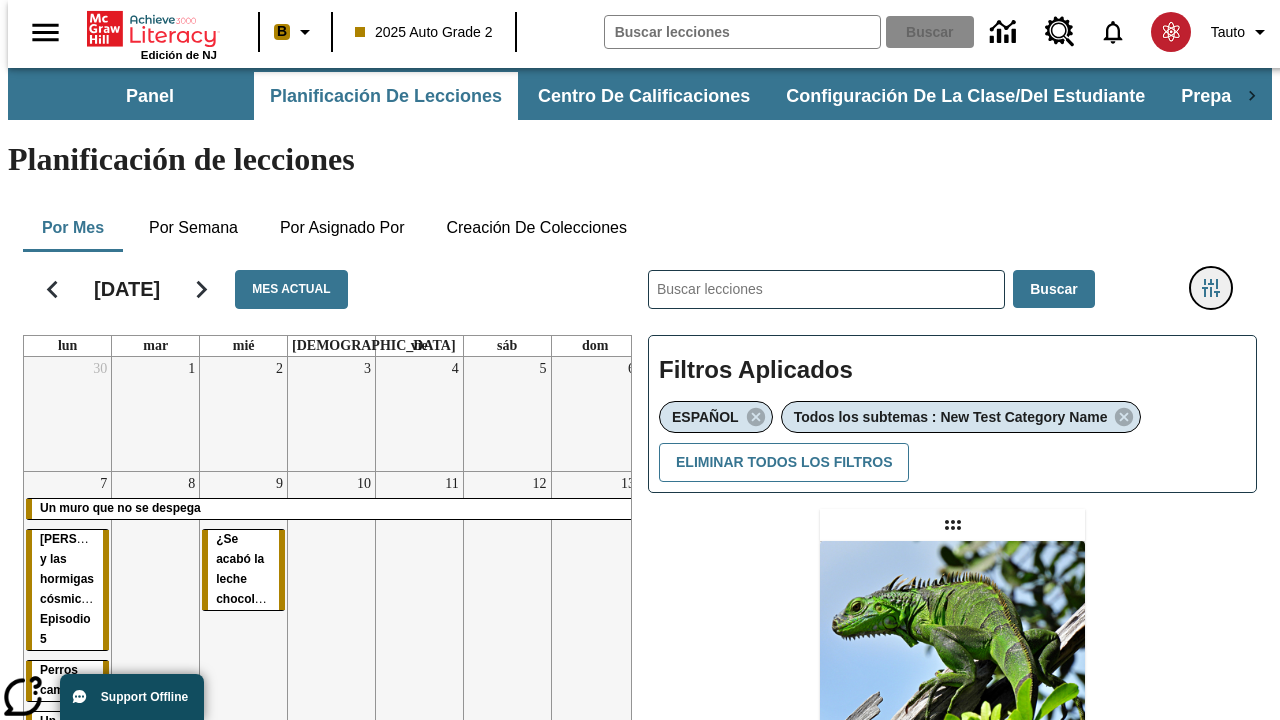 click 